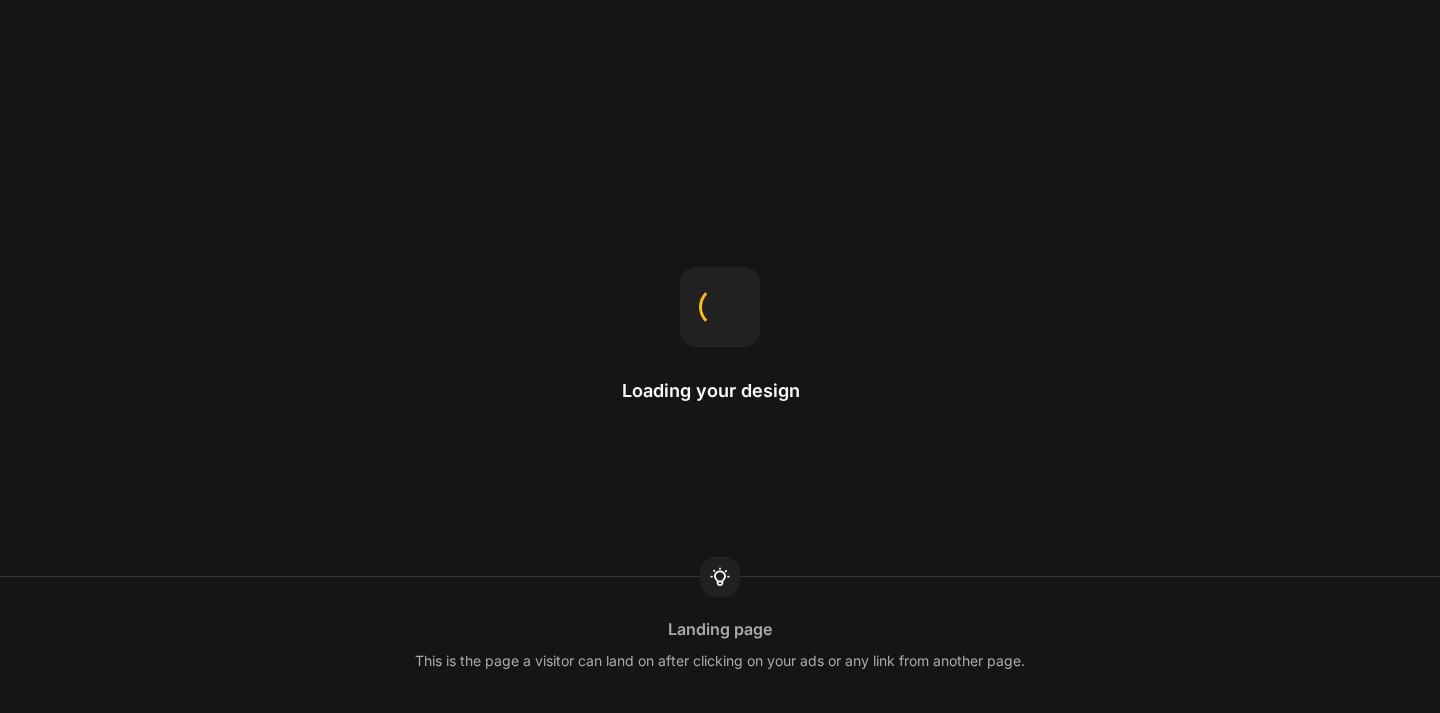 scroll, scrollTop: 0, scrollLeft: 0, axis: both 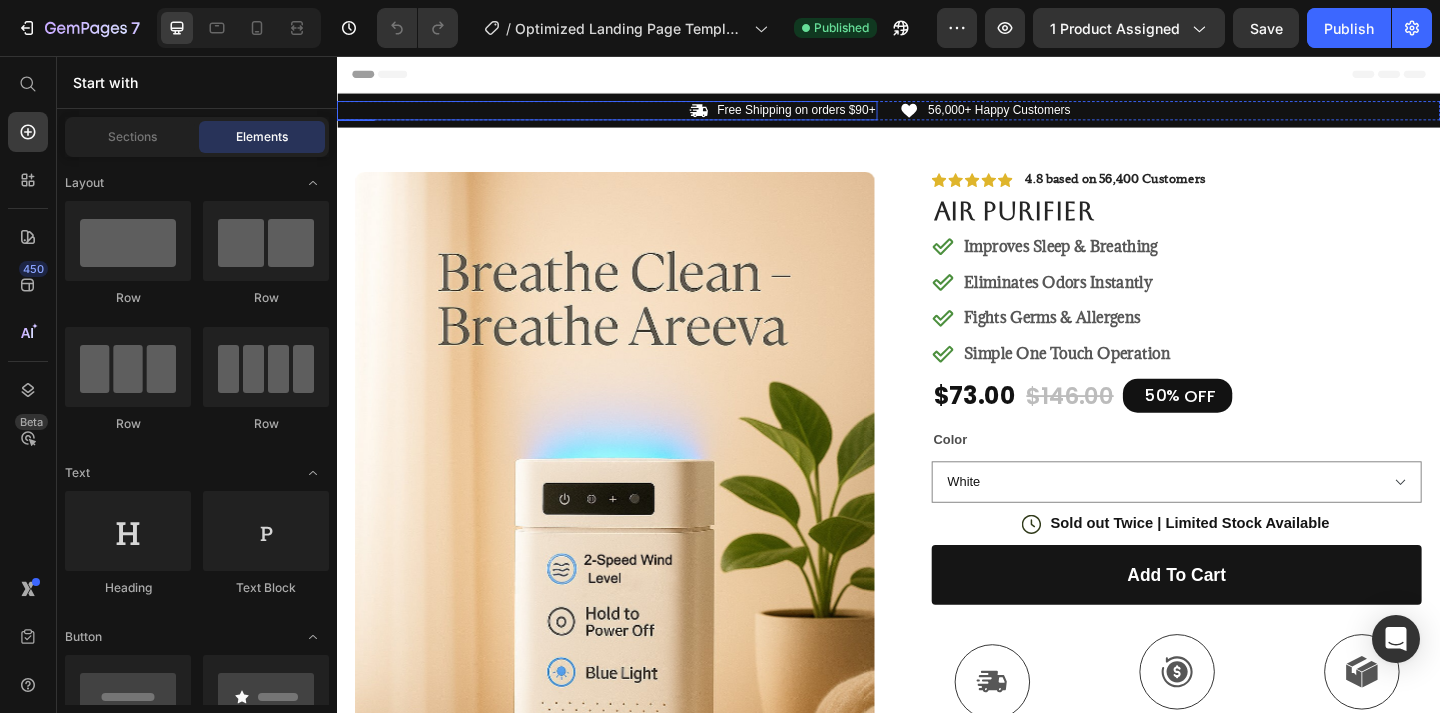 click on "Icon Free Shipping on orders $90+ Text Block Row" at bounding box center [631, 115] 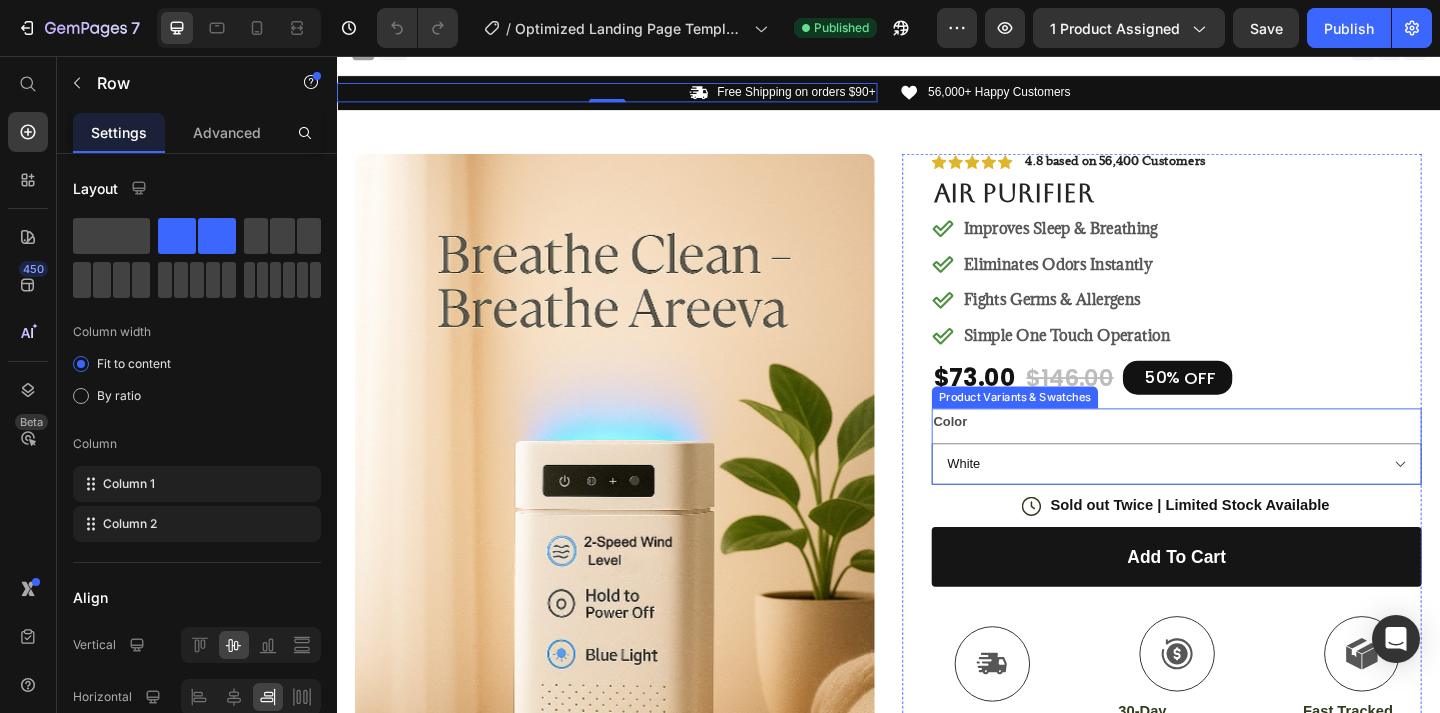 scroll, scrollTop: 20, scrollLeft: 0, axis: vertical 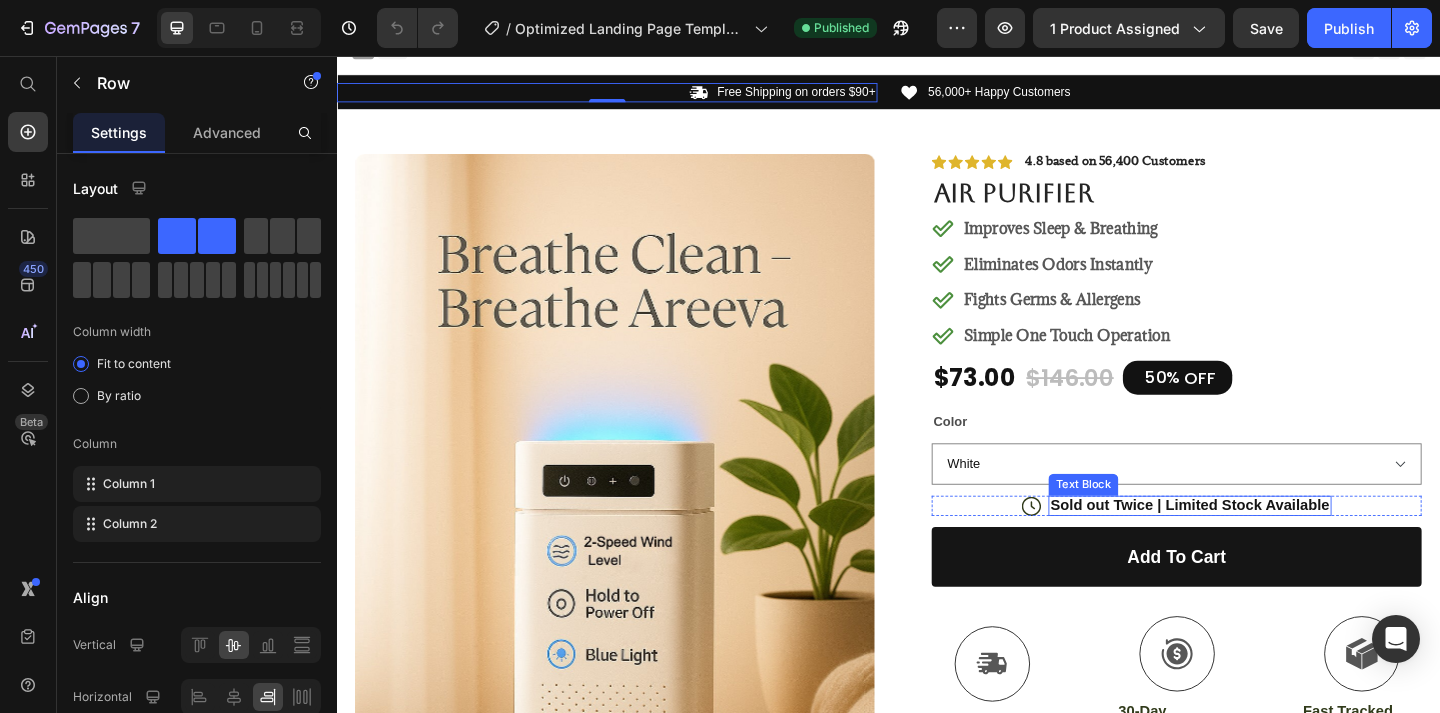 click on "Sold out Twice | Limited Stock Available" at bounding box center (1265, 544) 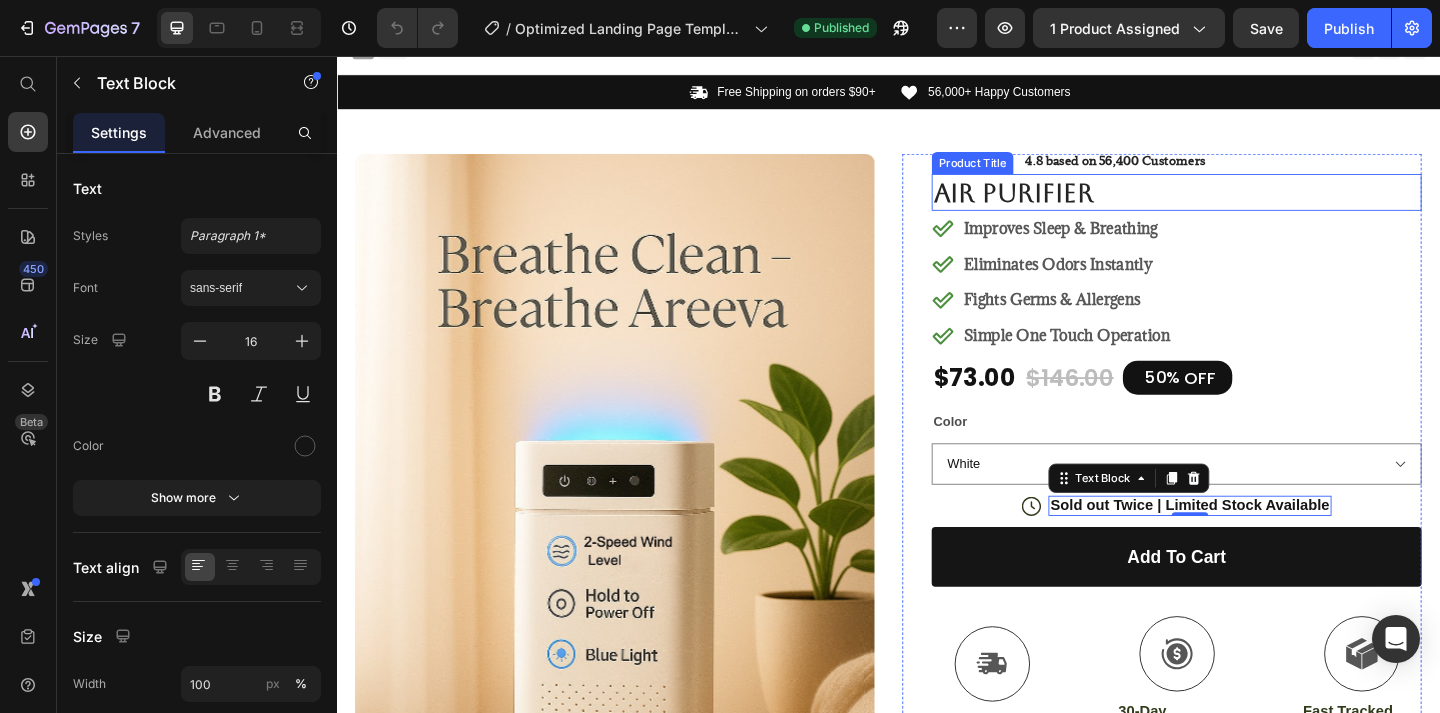 click on "Air Purifier" at bounding box center [1250, 204] 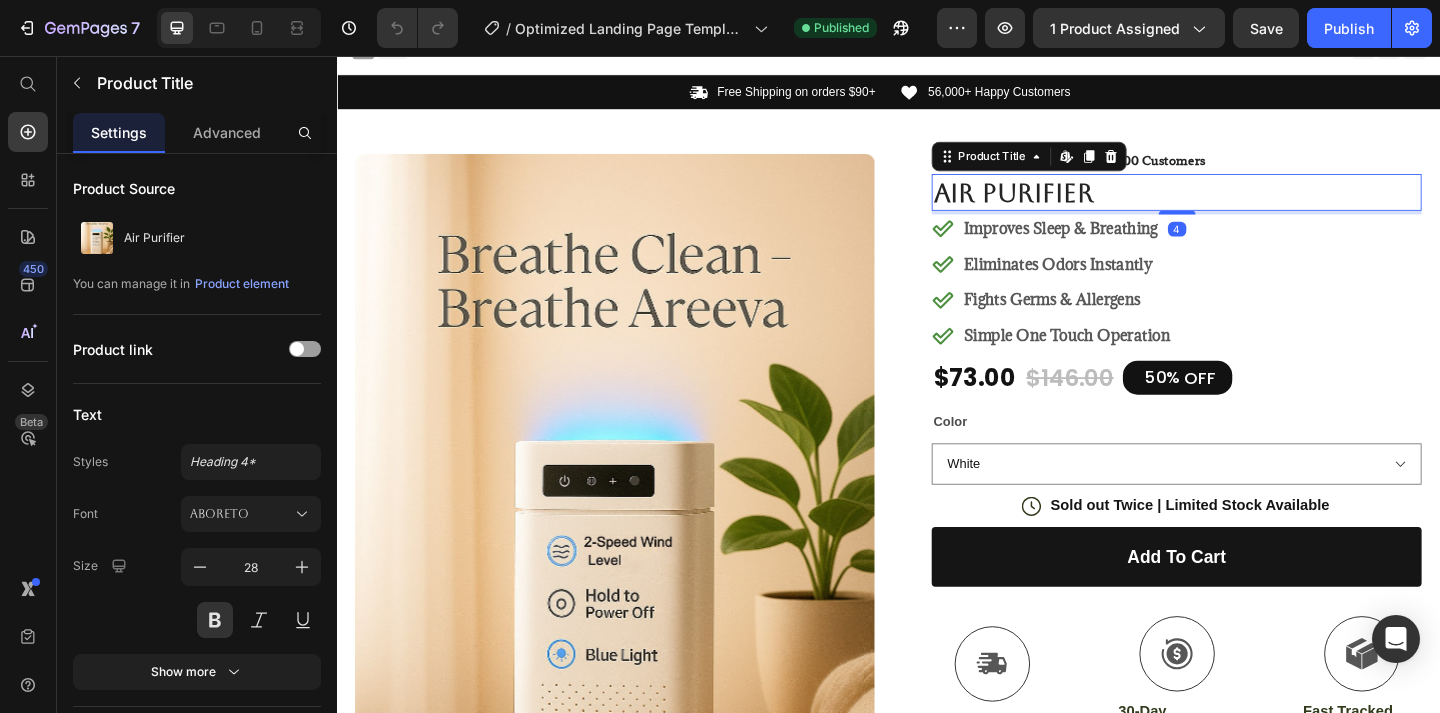 click on "Air Purifier" at bounding box center [1250, 204] 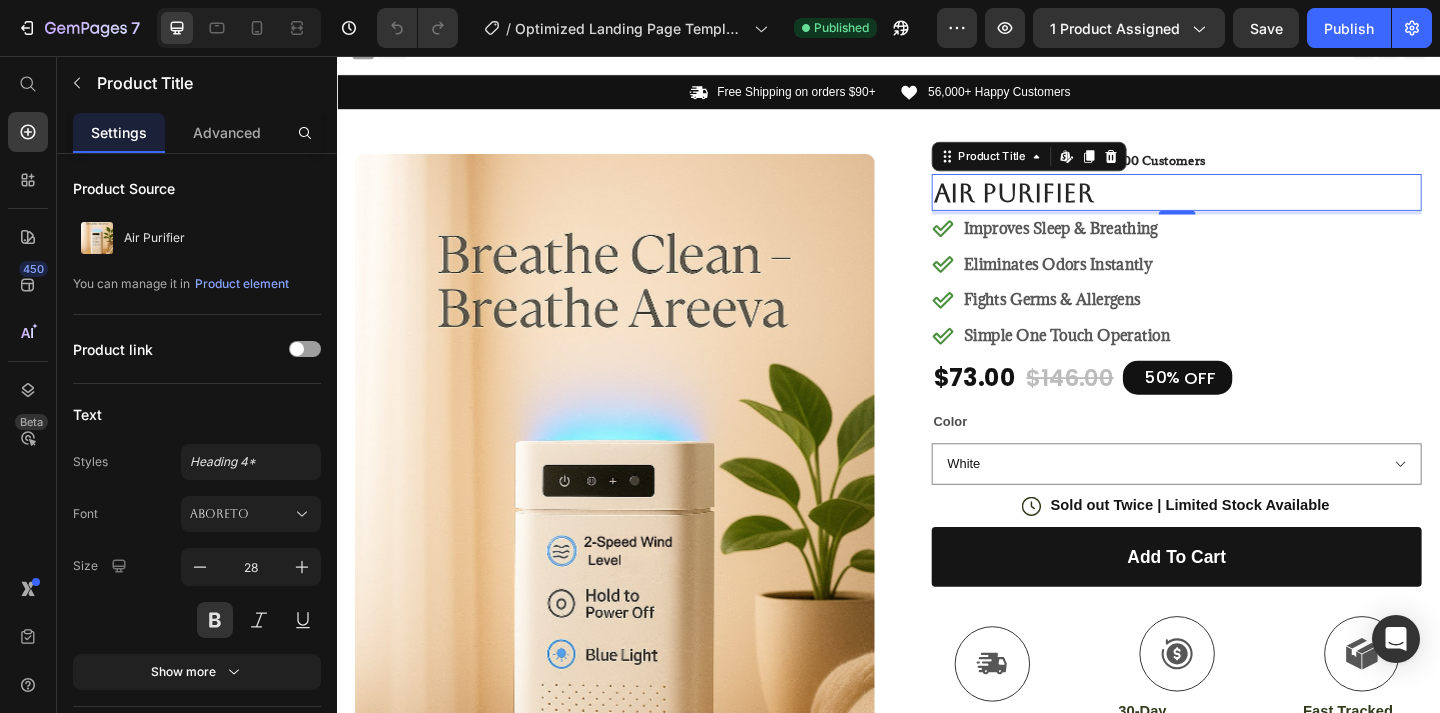 click on "Air Purifier" at bounding box center [1250, 204] 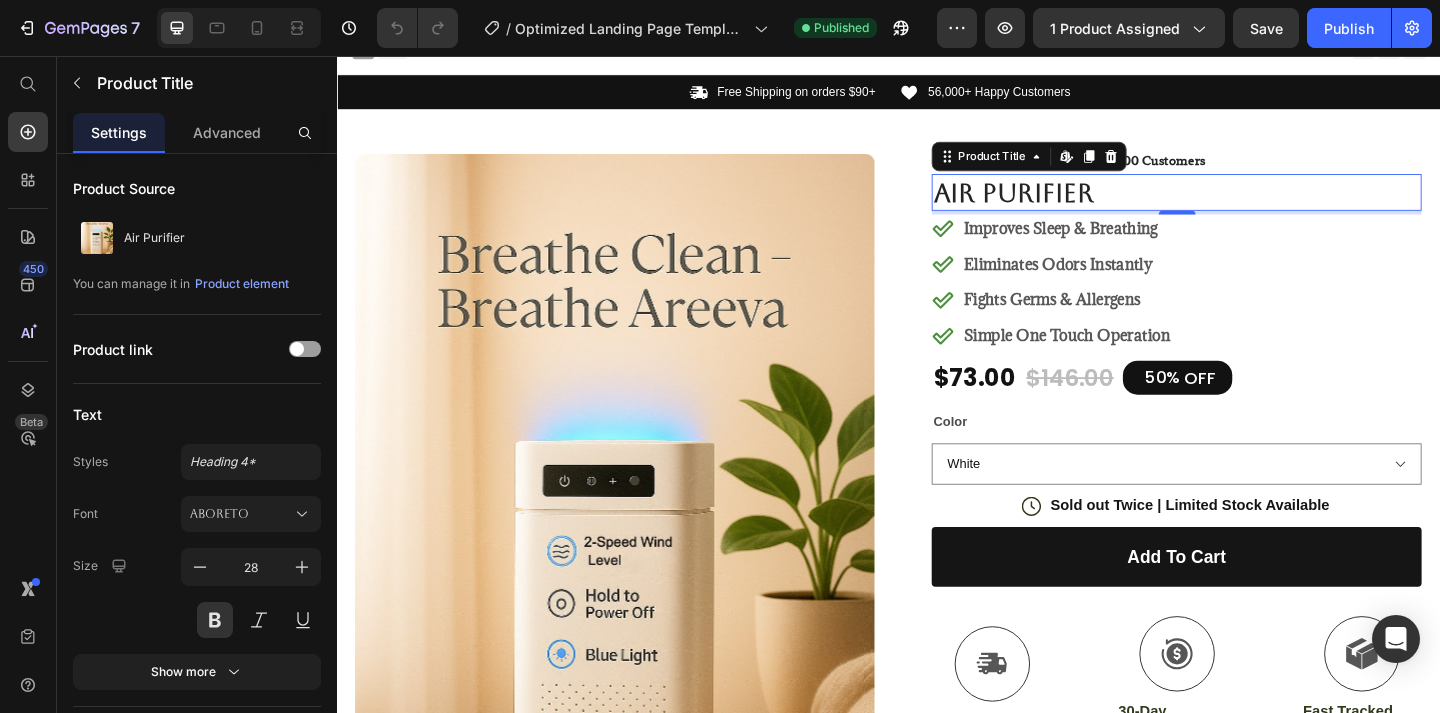 click on "Air Purifier" at bounding box center (1250, 204) 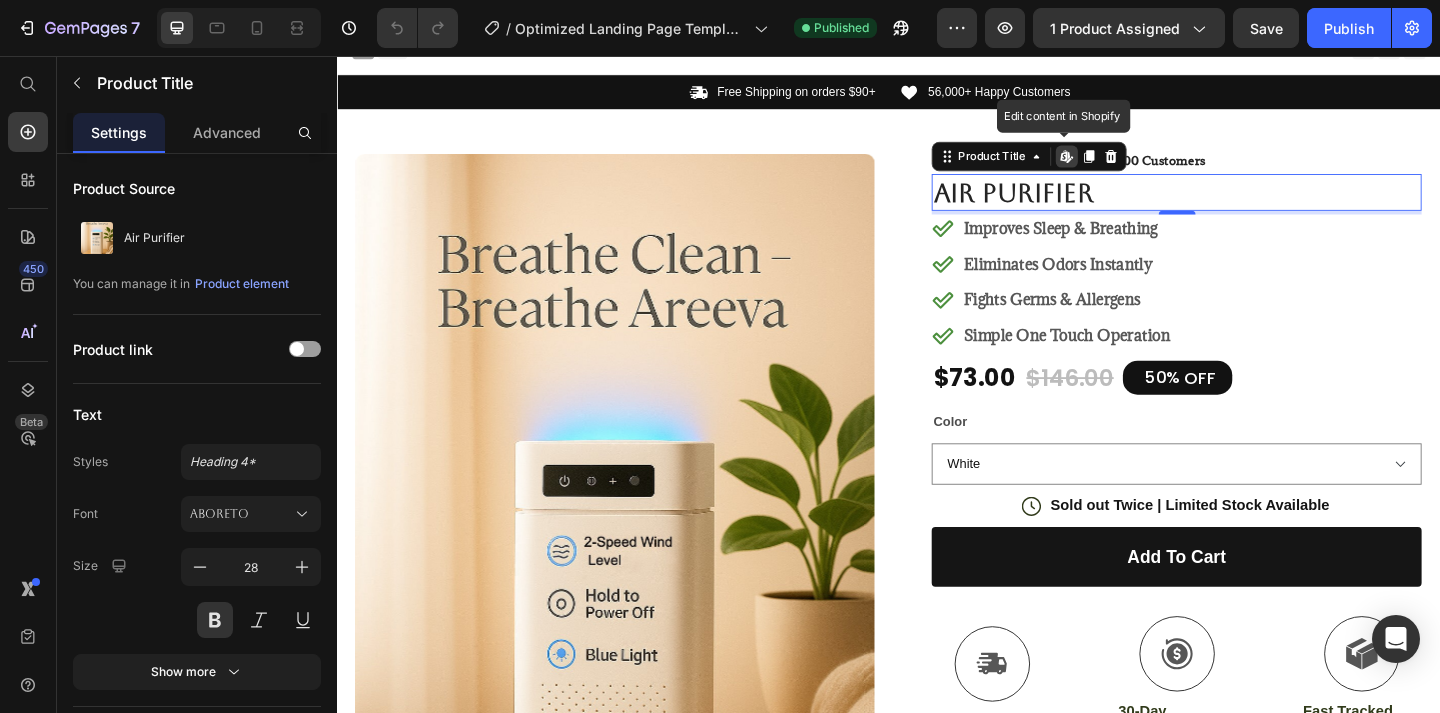 click on "Air Purifier" at bounding box center (1250, 204) 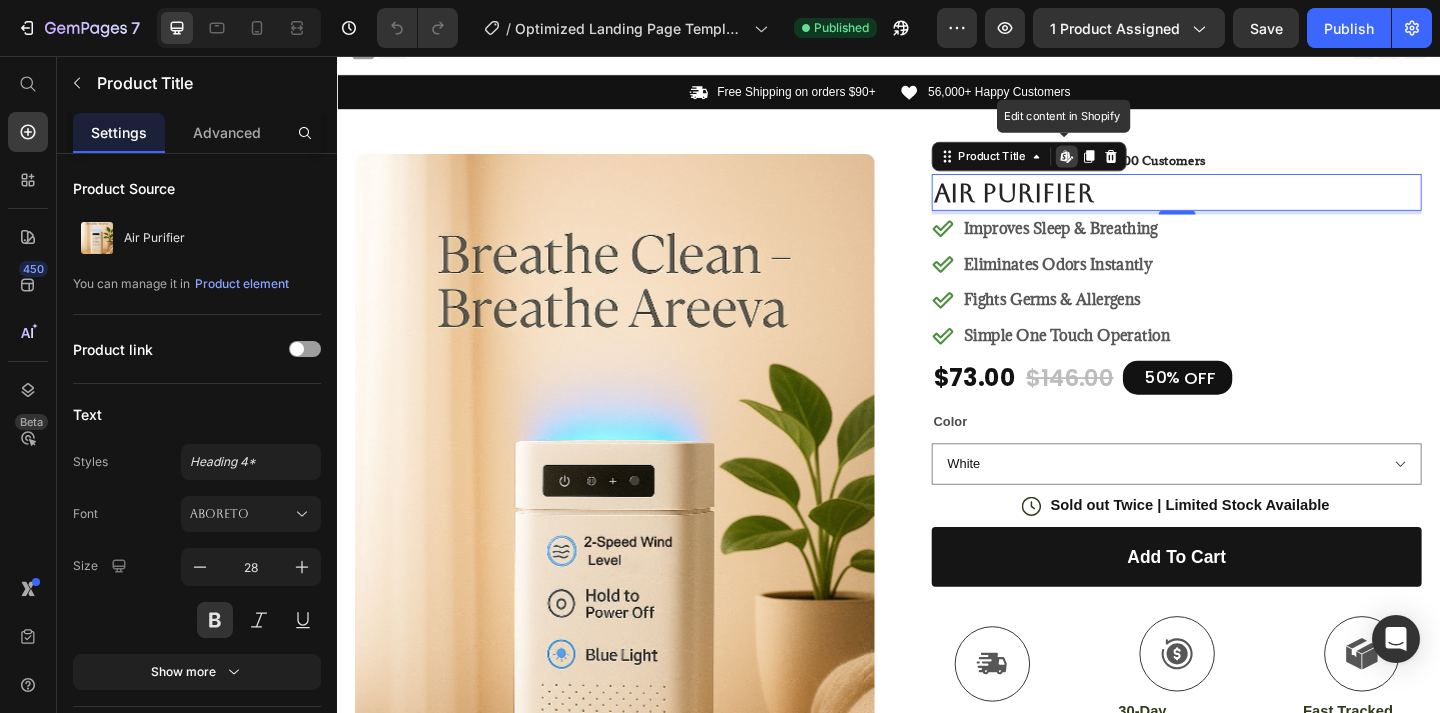 click on "Air Purifier" at bounding box center [1250, 204] 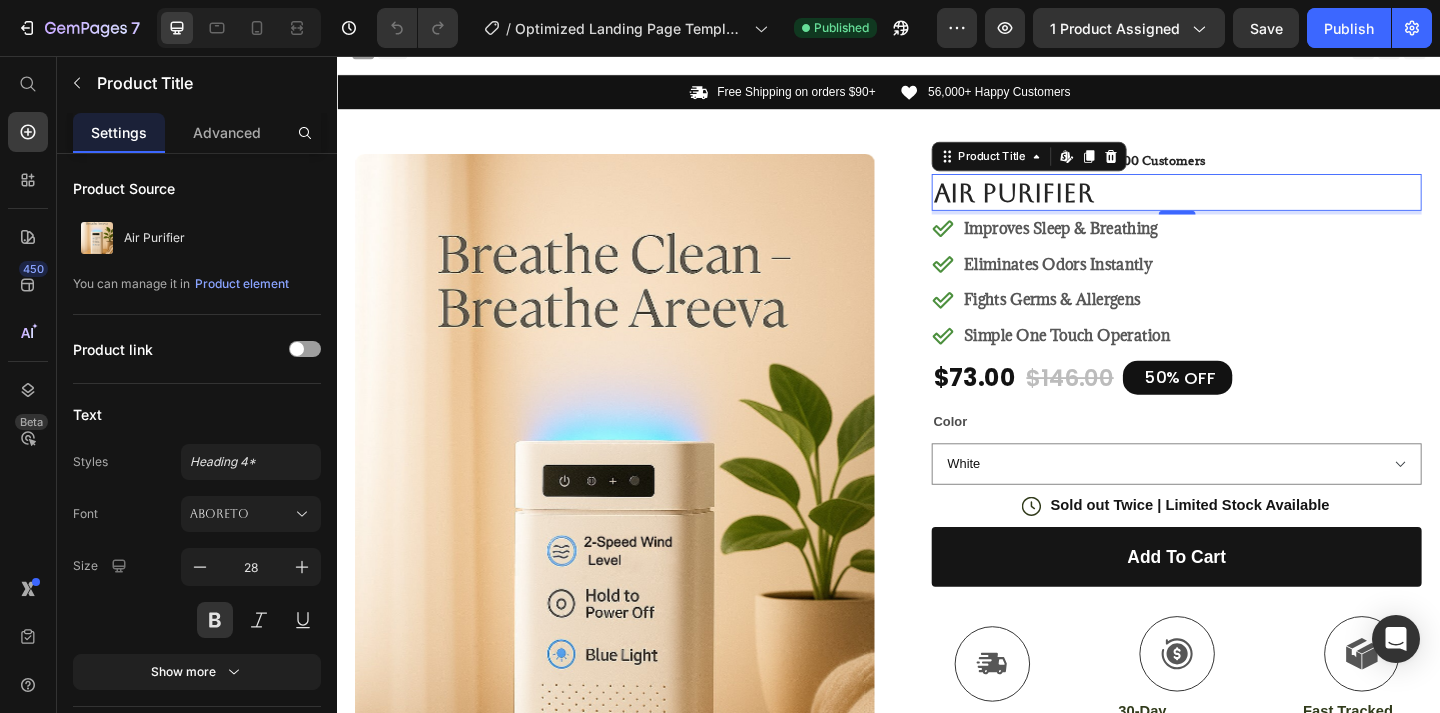 click on "Air Purifier" at bounding box center [1250, 204] 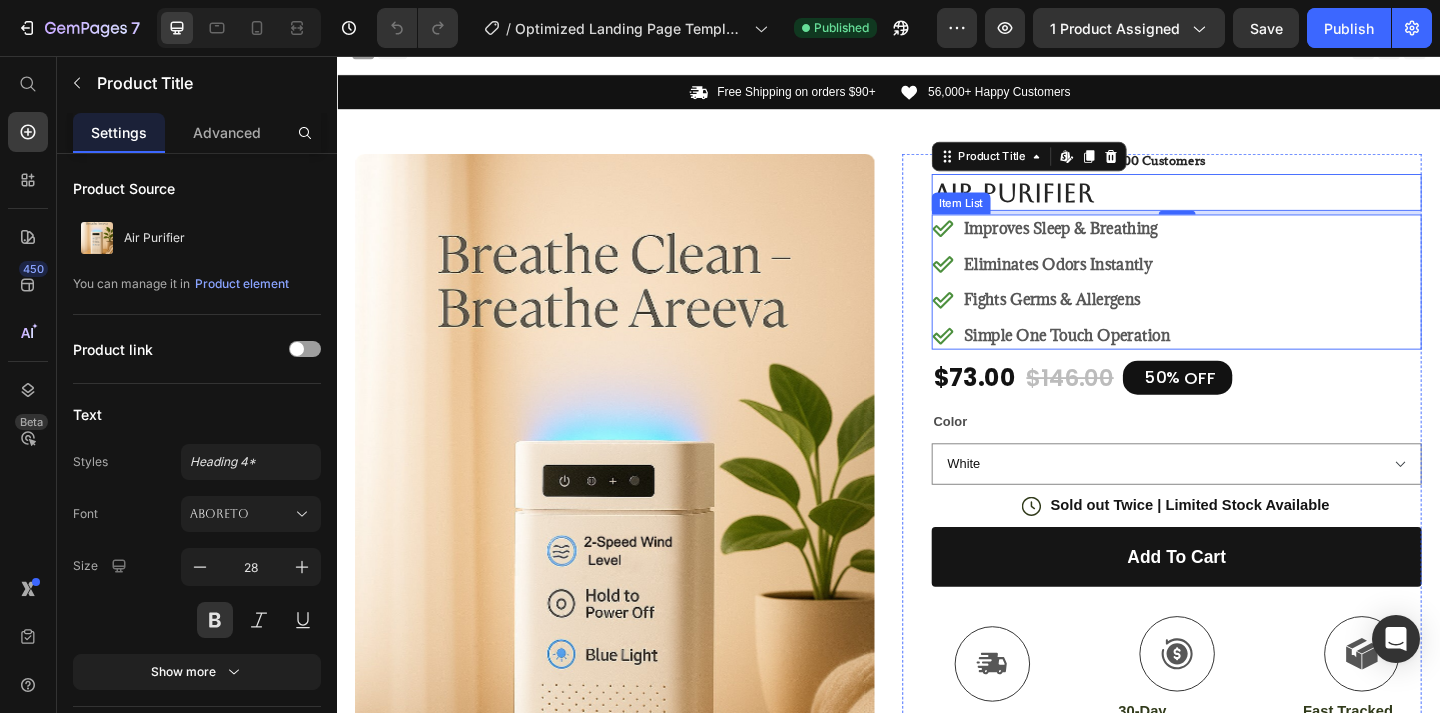 click on "Eliminates Odors Instantly" at bounding box center [1131, 282] 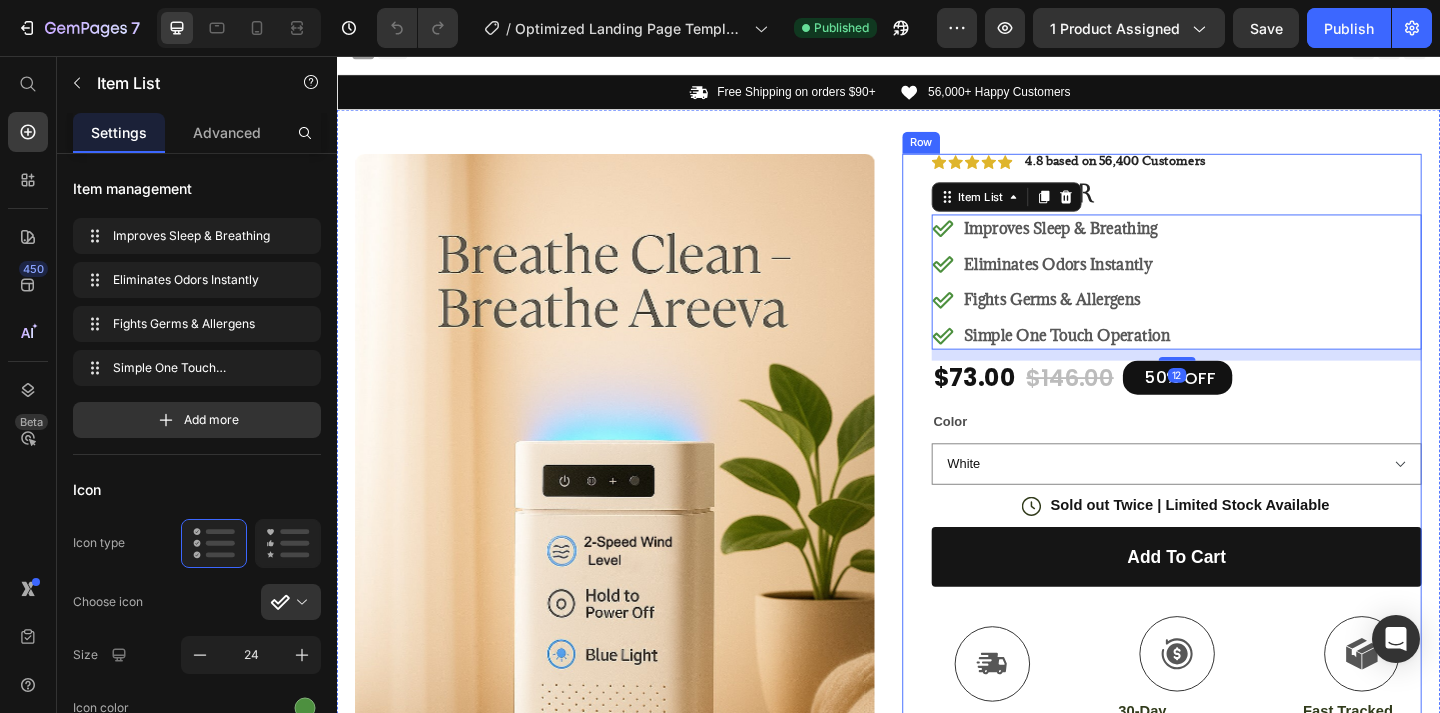 click on "Icon Icon Icon Icon Icon Icon List 4.8 based on 56,400 Customers Text Block Row Air Purifier Product Title
Improves Sleep & Breathing
Eliminates Odors Instantly
Fights Germs & Allergens
Simple One Touch Operation Item List   12 $73.00 Product Price $146.00 Product Price 50% OFF Discount Tag Row Color White Product Variants & Swatches
Icon Sold out Twice | Limited Stock Available Text Block Row add to cart Add to Cart
Icon Free Shipping on orders $90 Text Block
Icon 30-Day MoneyBack Guarantee! Text Block
Icon Fast Tracked Shipping Worldwide! Text Block Row Image Icon Icon Icon Icon Icon Icon List Text Block
Icon [PERSON_NAME] Text Block Row Row
Benefits
Air Filter Accordion Row" at bounding box center [1234, 599] 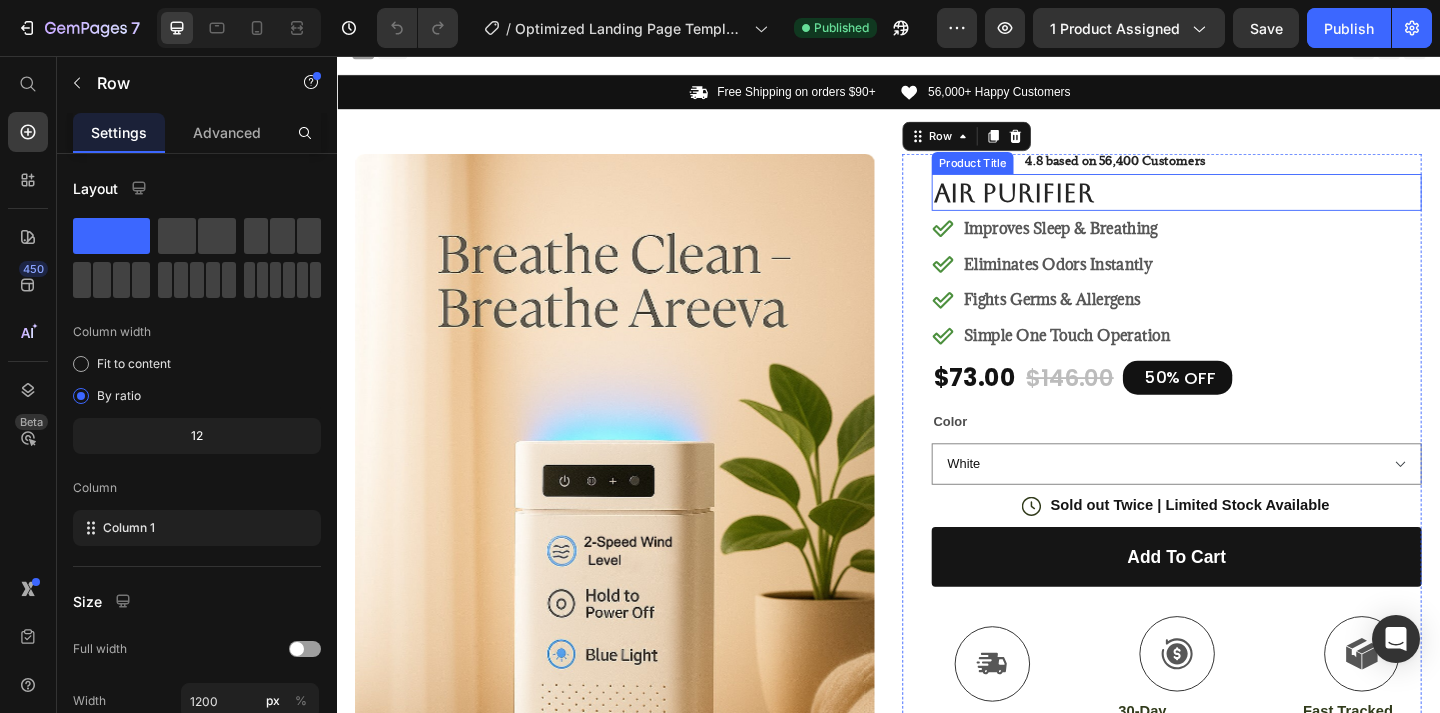click on "Air Purifier" at bounding box center (1250, 204) 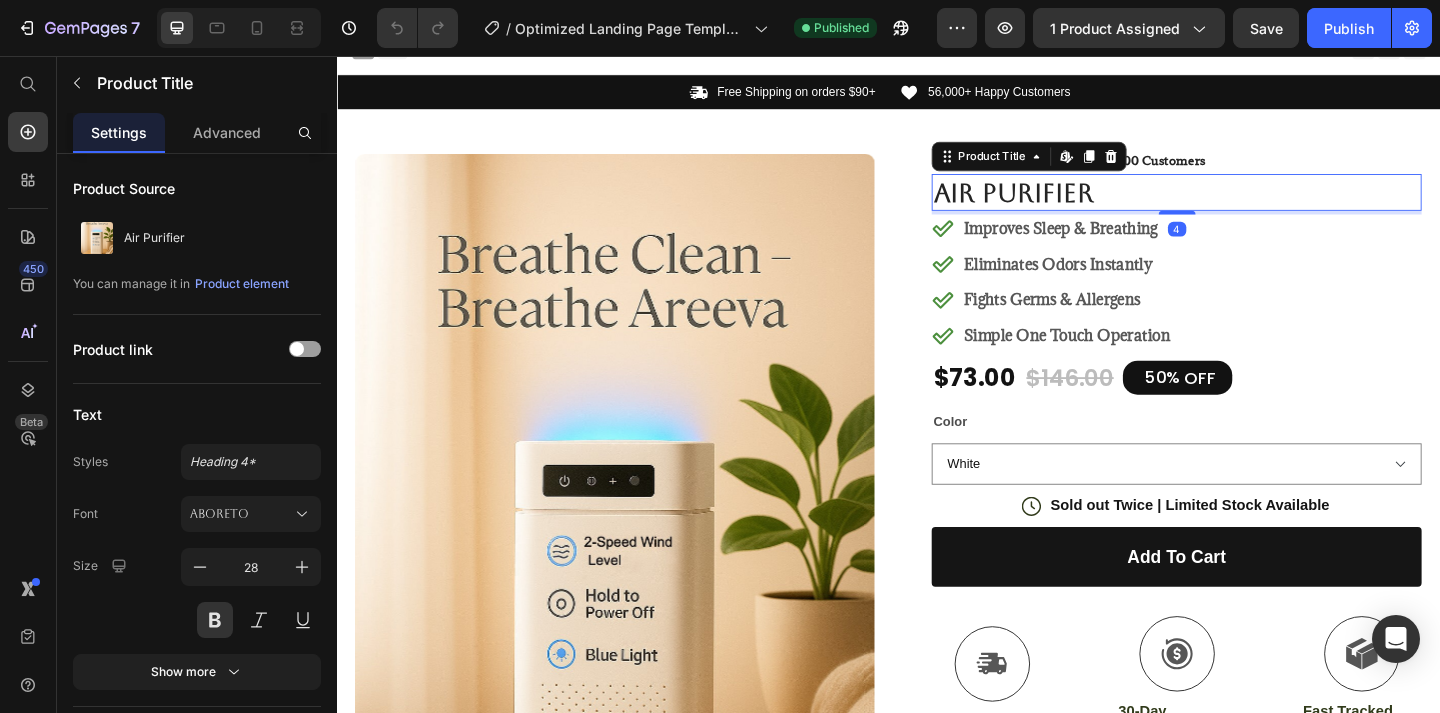 click on "Air Purifier" at bounding box center [1250, 204] 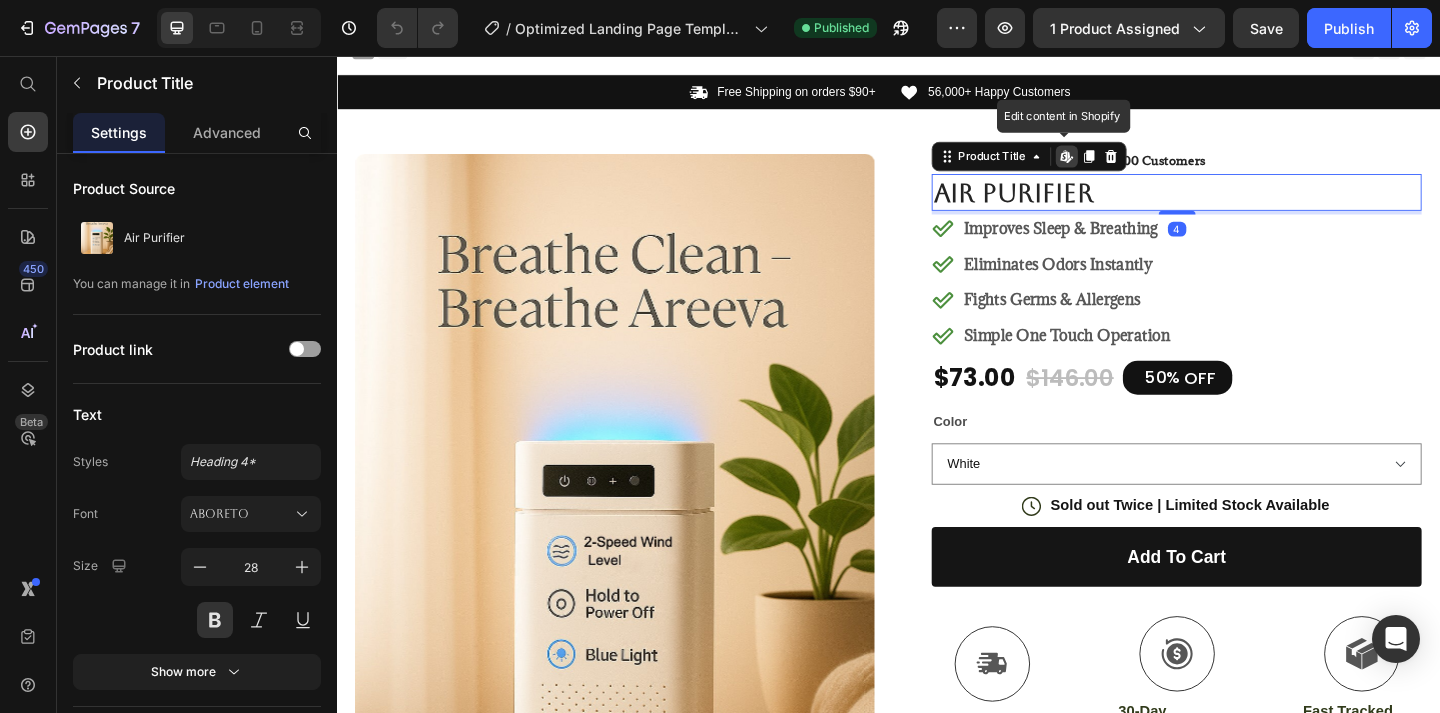 click on "Air Purifier" at bounding box center [1250, 204] 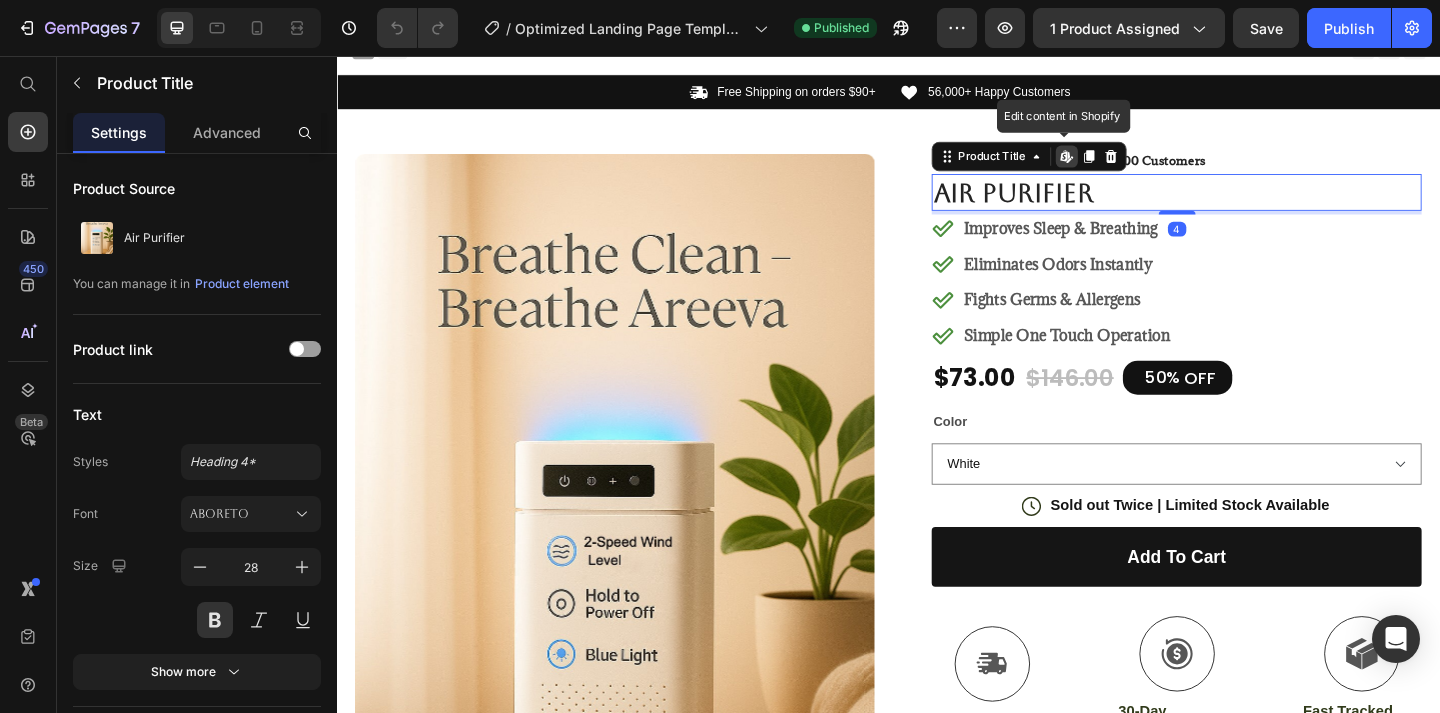 click on "Air Purifier" at bounding box center [1250, 204] 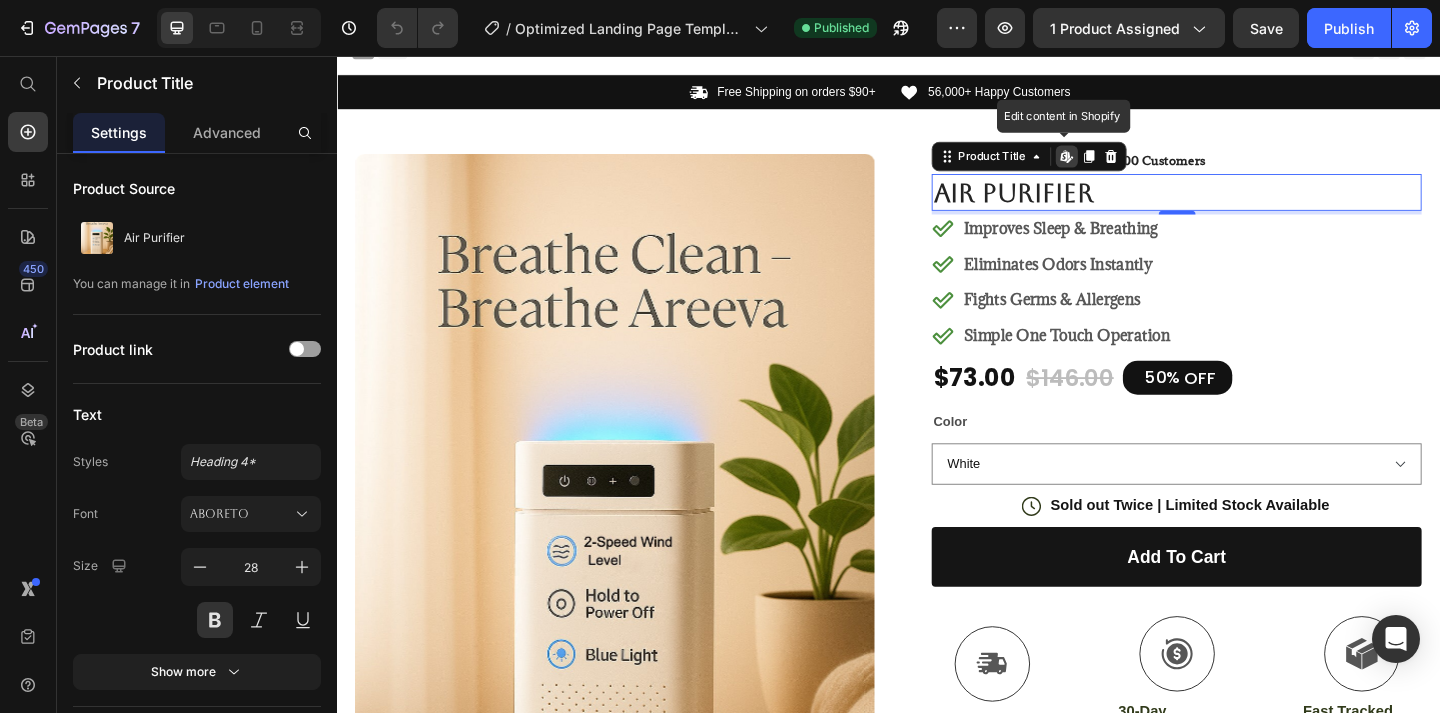 click 